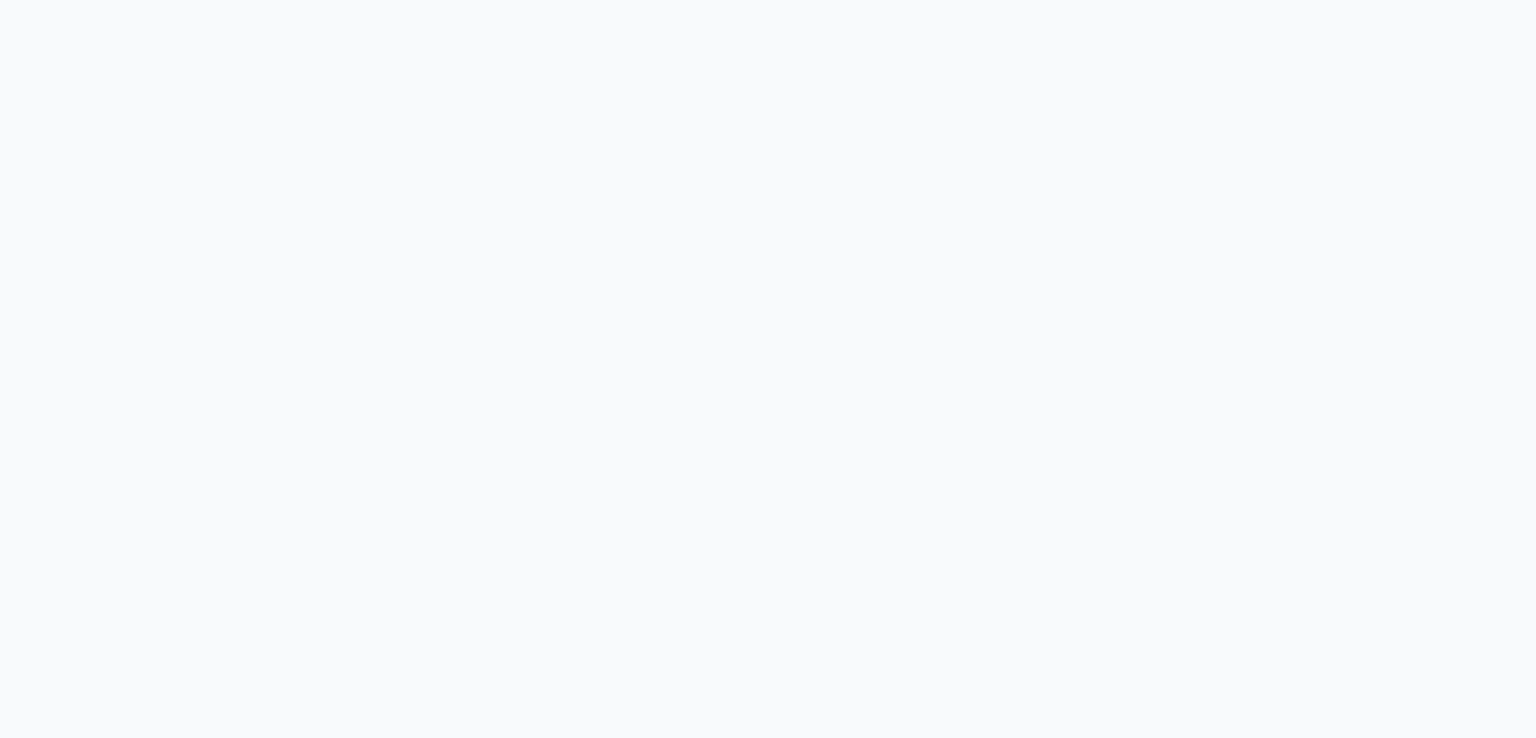 scroll, scrollTop: 0, scrollLeft: 0, axis: both 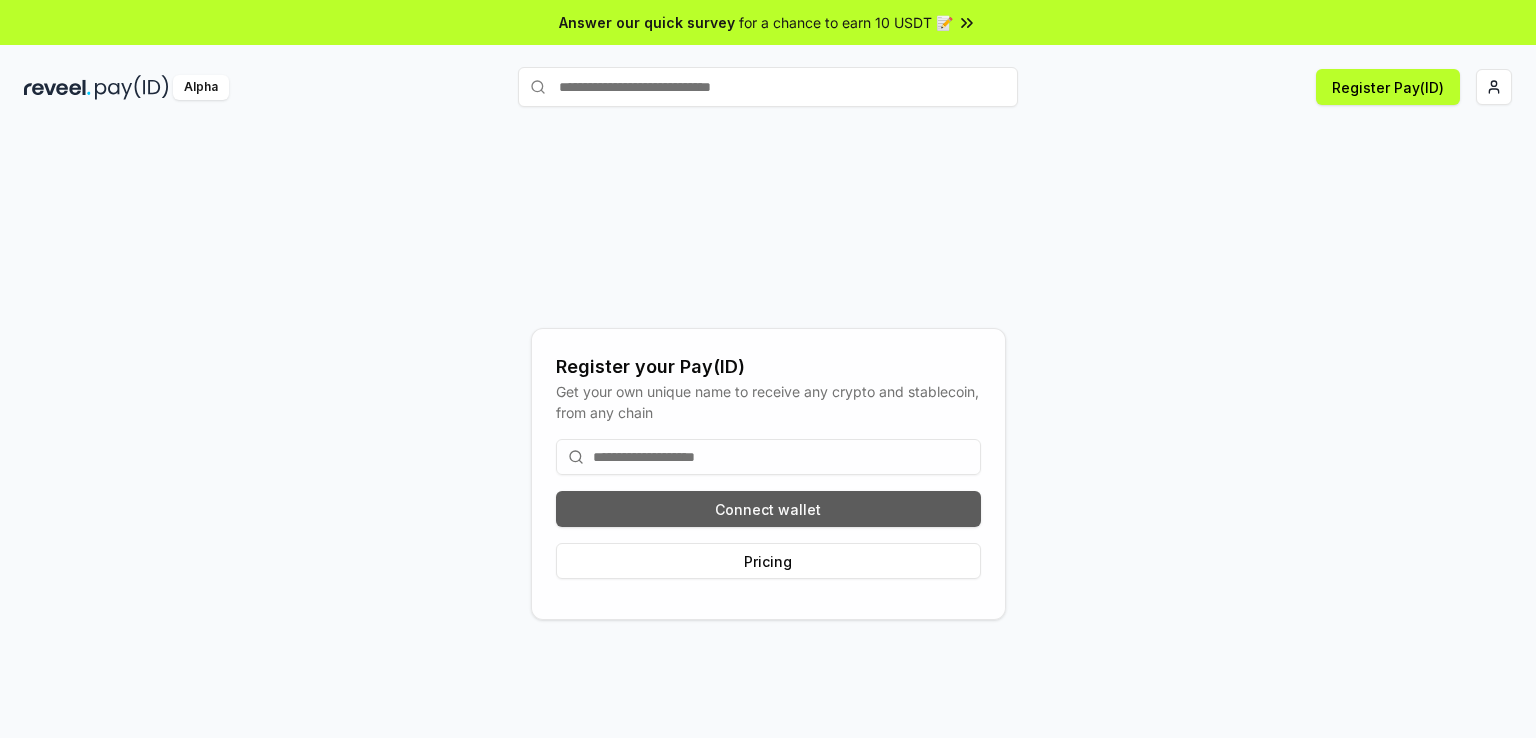 click on "Connect wallet" at bounding box center [768, 509] 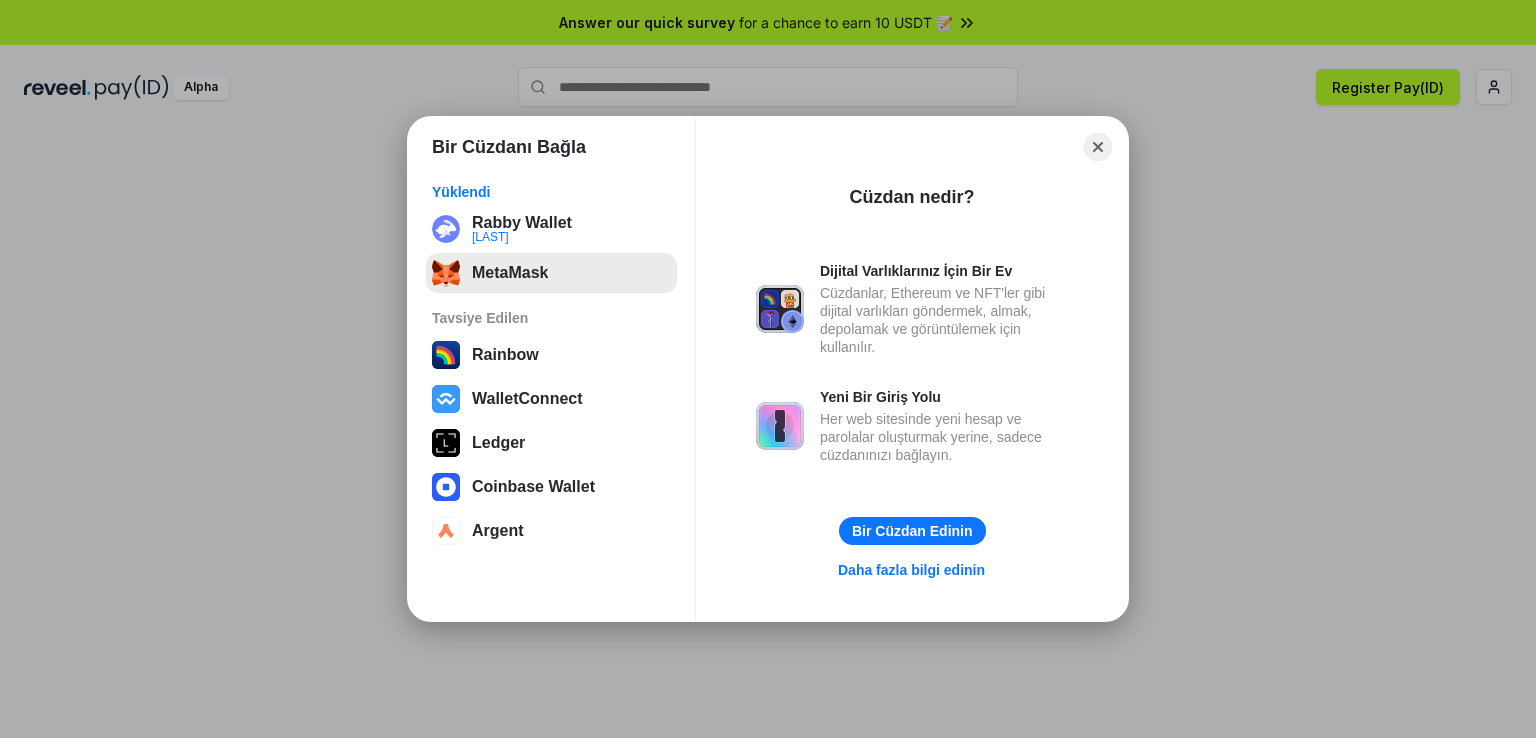 click on "MetaMask" at bounding box center (551, 273) 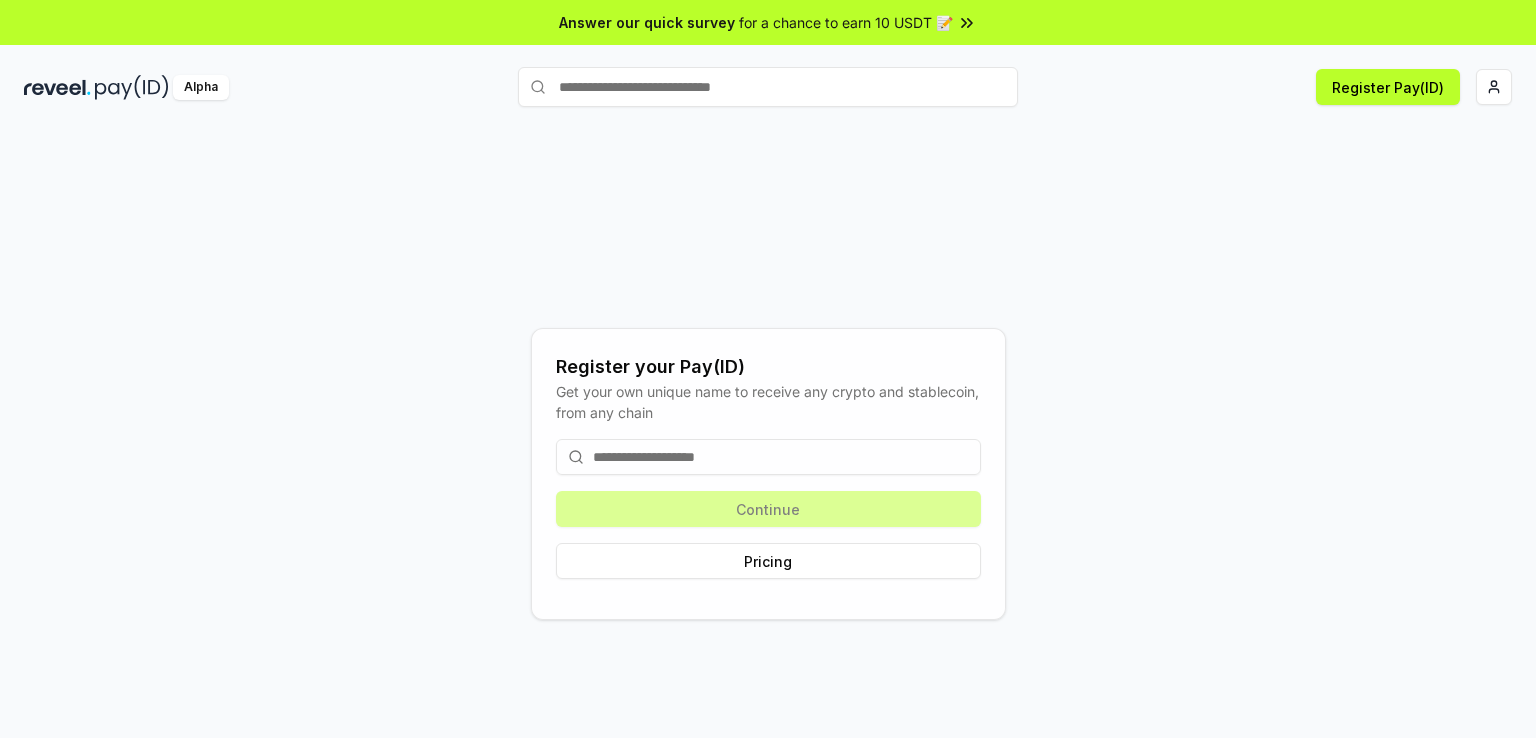 click at bounding box center (768, 457) 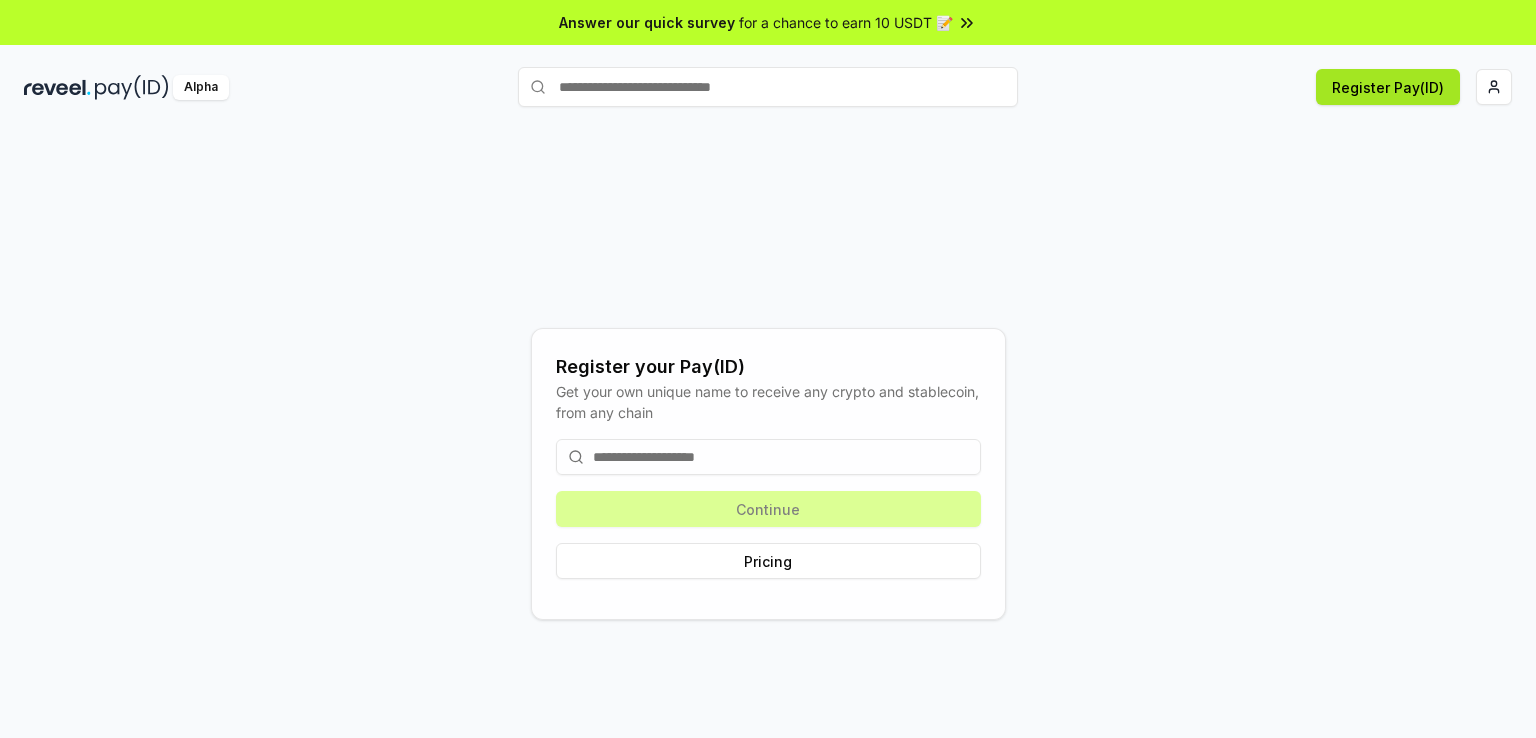 click on "Register Pay(ID)" at bounding box center [1388, 87] 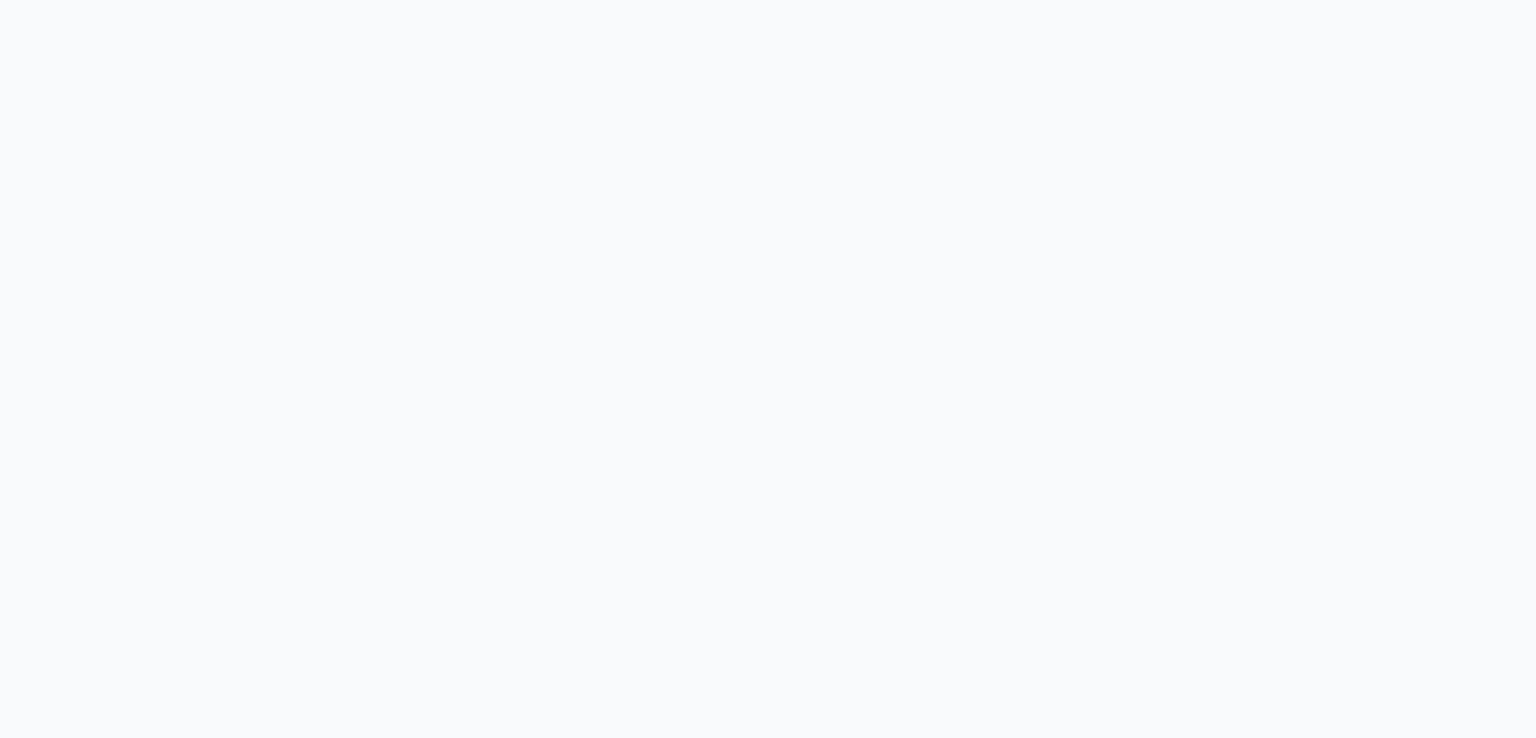 scroll, scrollTop: 0, scrollLeft: 0, axis: both 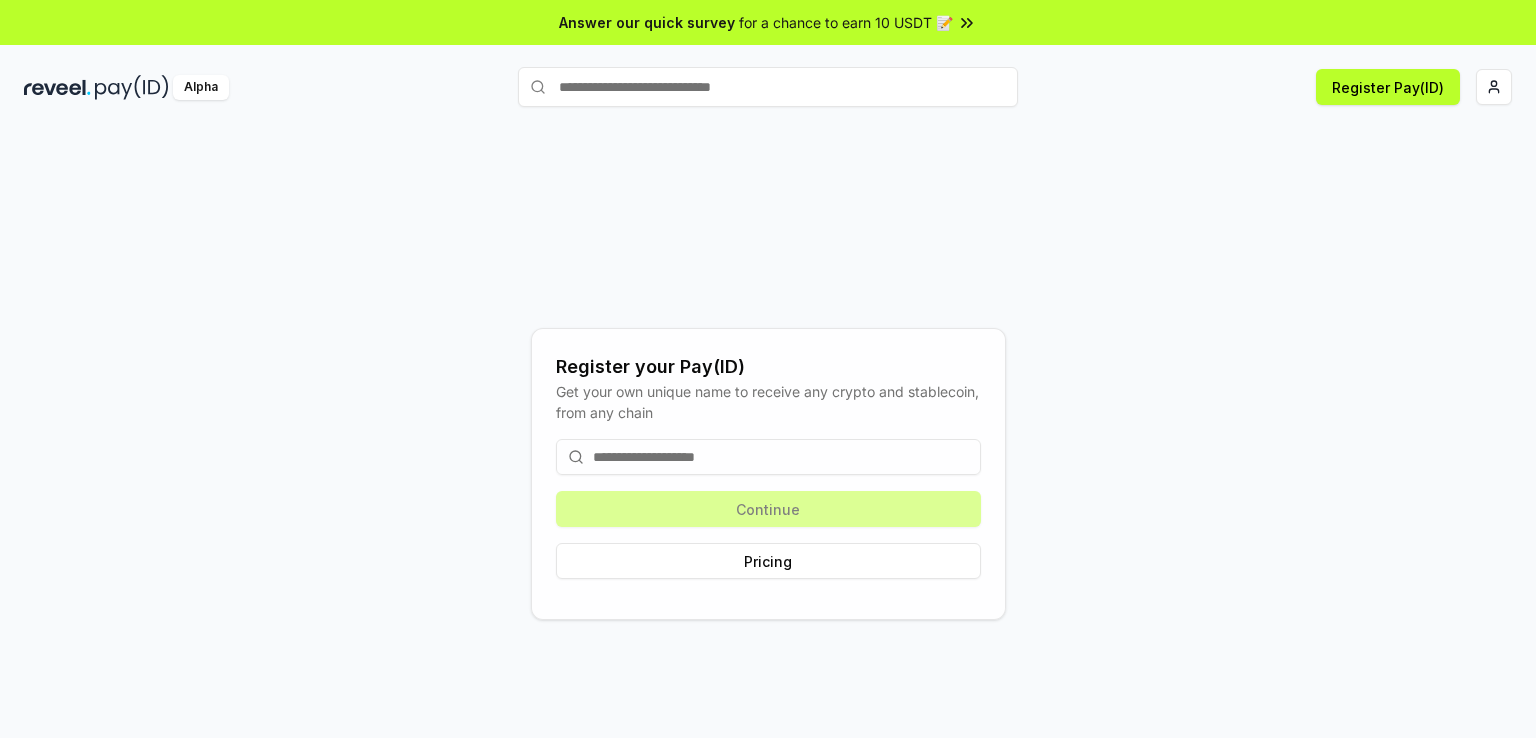 click on "Register your Pay(ID) Get your own unique name to receive any crypto and stablecoin, from any chain Continue Pricing" at bounding box center [768, 474] 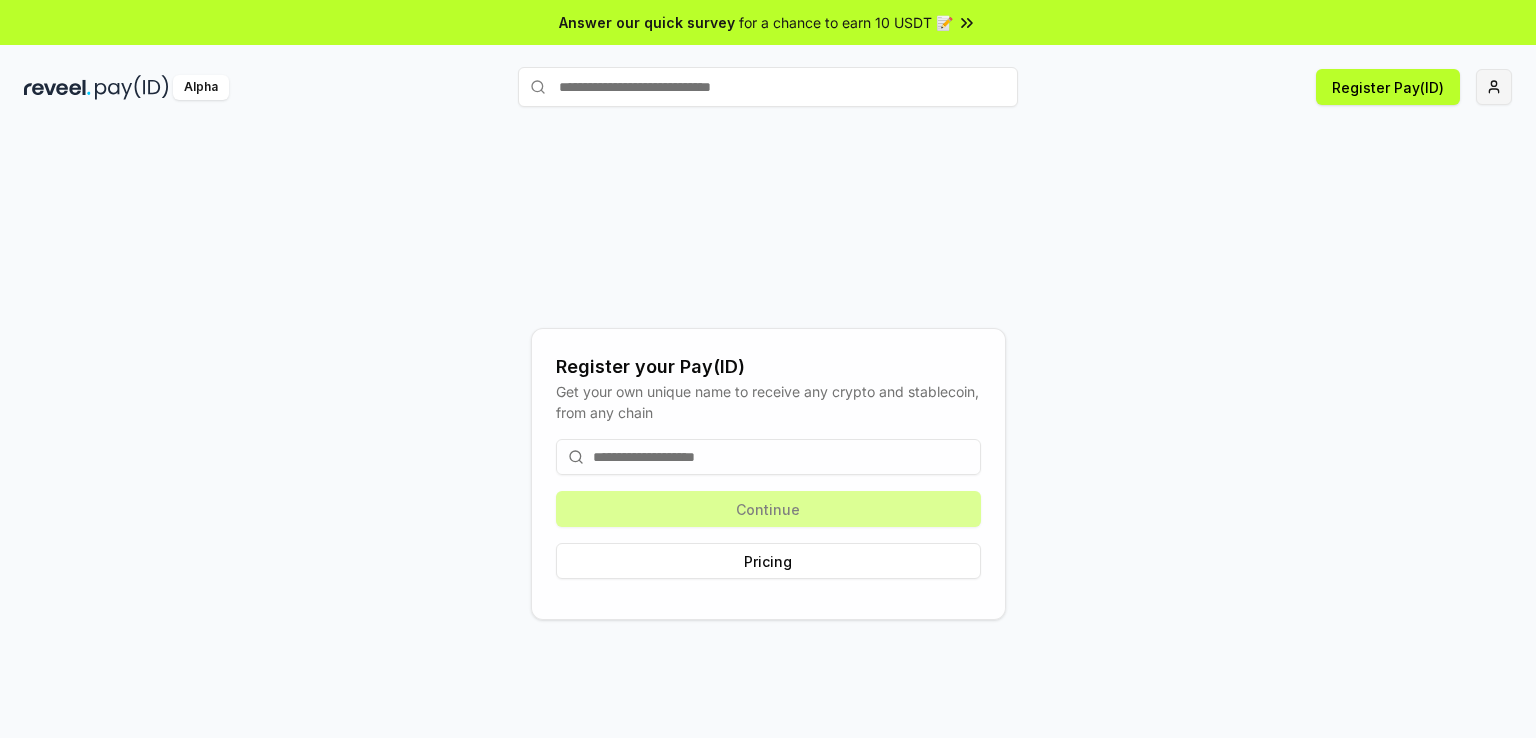 click on "Answer our quick survey for a chance to earn 10 USDT 📝 Alpha Register Pay(ID) Register your Pay(ID) Get your own unique name to receive any crypto and stablecoin, from any chain Continue Pricing" at bounding box center (768, 369) 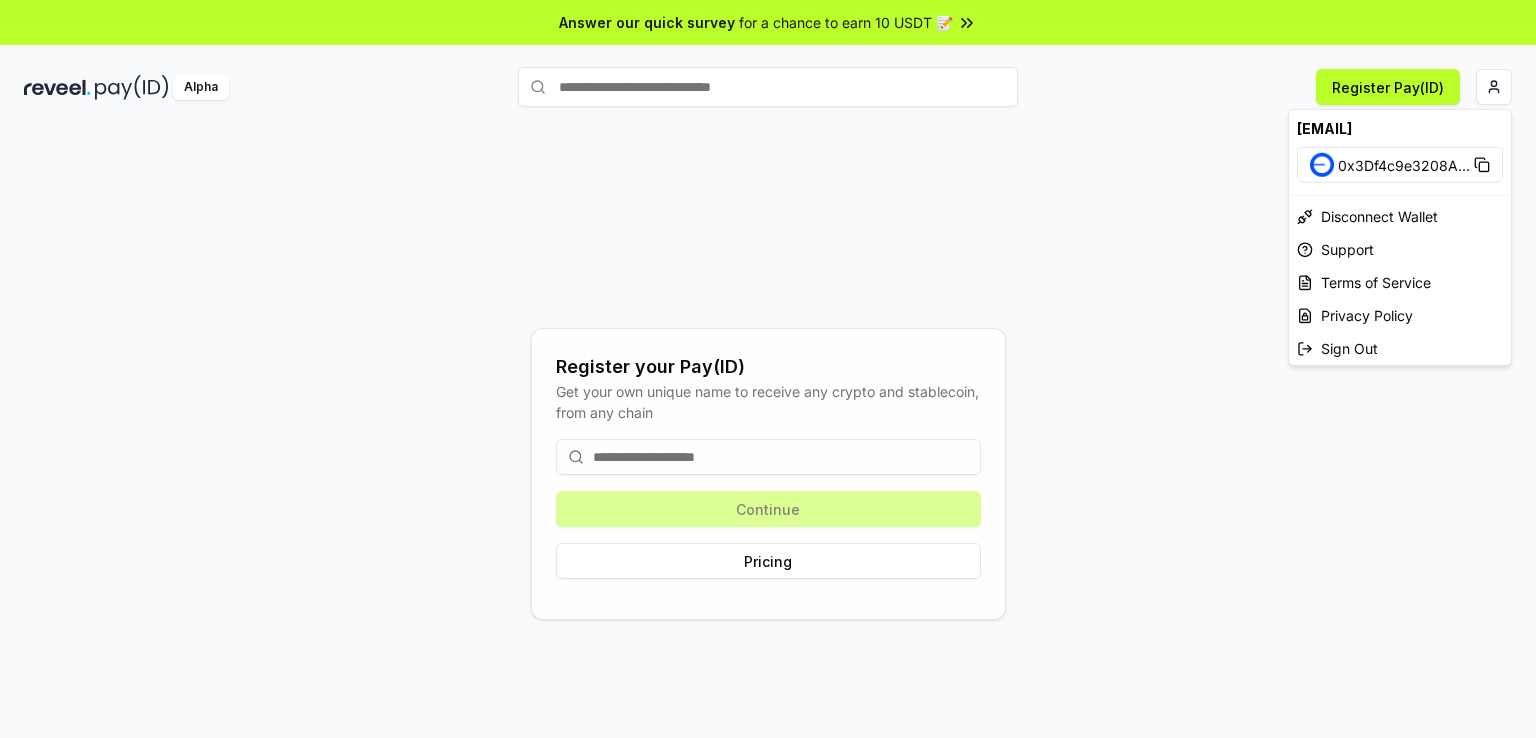 click on "Answer our quick survey for a chance to earn 10 USDT 📝 Alpha Register Pay(ID) Register your Pay(ID) Get your own unique name to receive any crypto and stablecoin, from any chain Continue Pricing defoyvz20@gmail.com   0x3Df4c9e3208A ...     Disconnect Wallet   Support   Terms of Service   Privacy Policy   Sign Out" at bounding box center (768, 369) 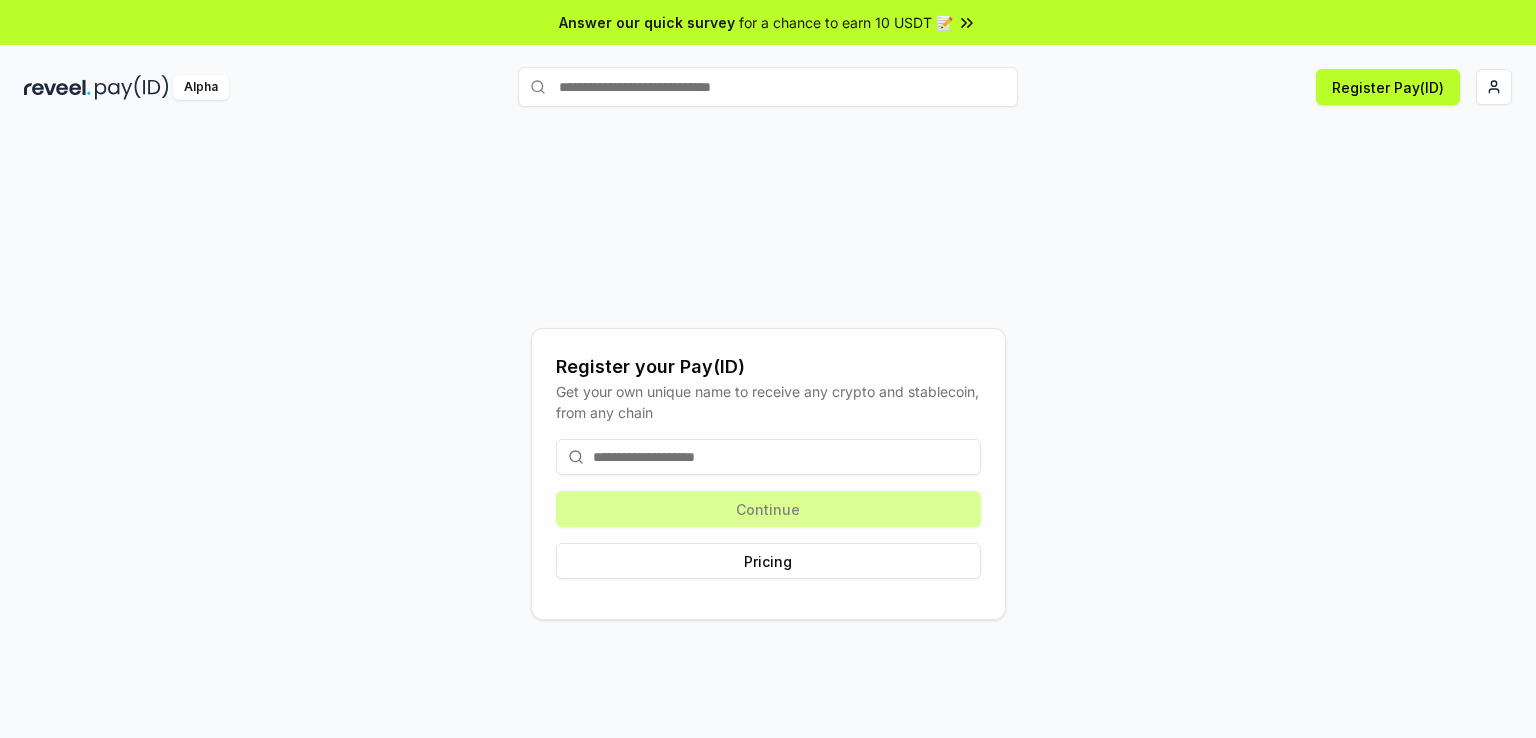 click at bounding box center [768, 457] 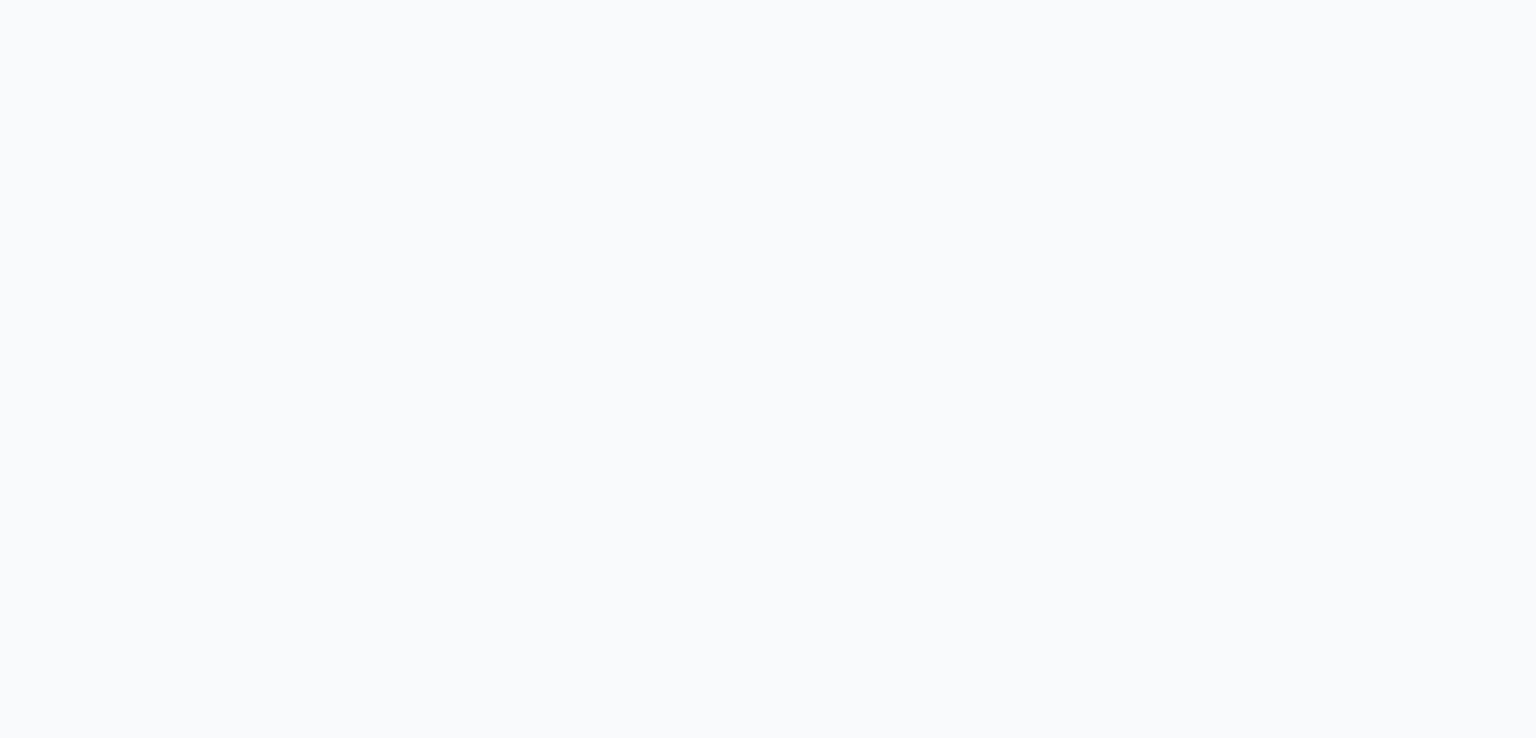 scroll, scrollTop: 0, scrollLeft: 0, axis: both 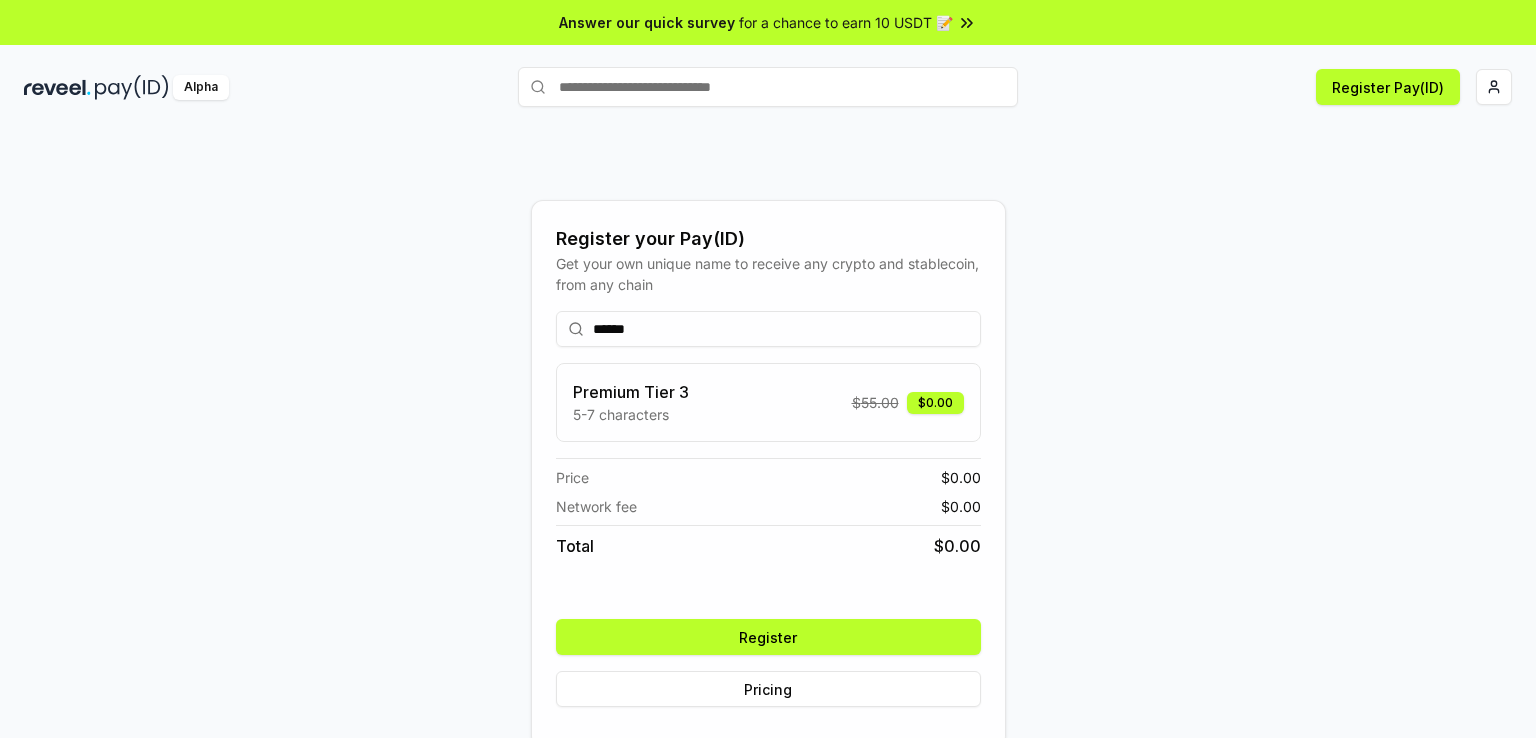 type on "******" 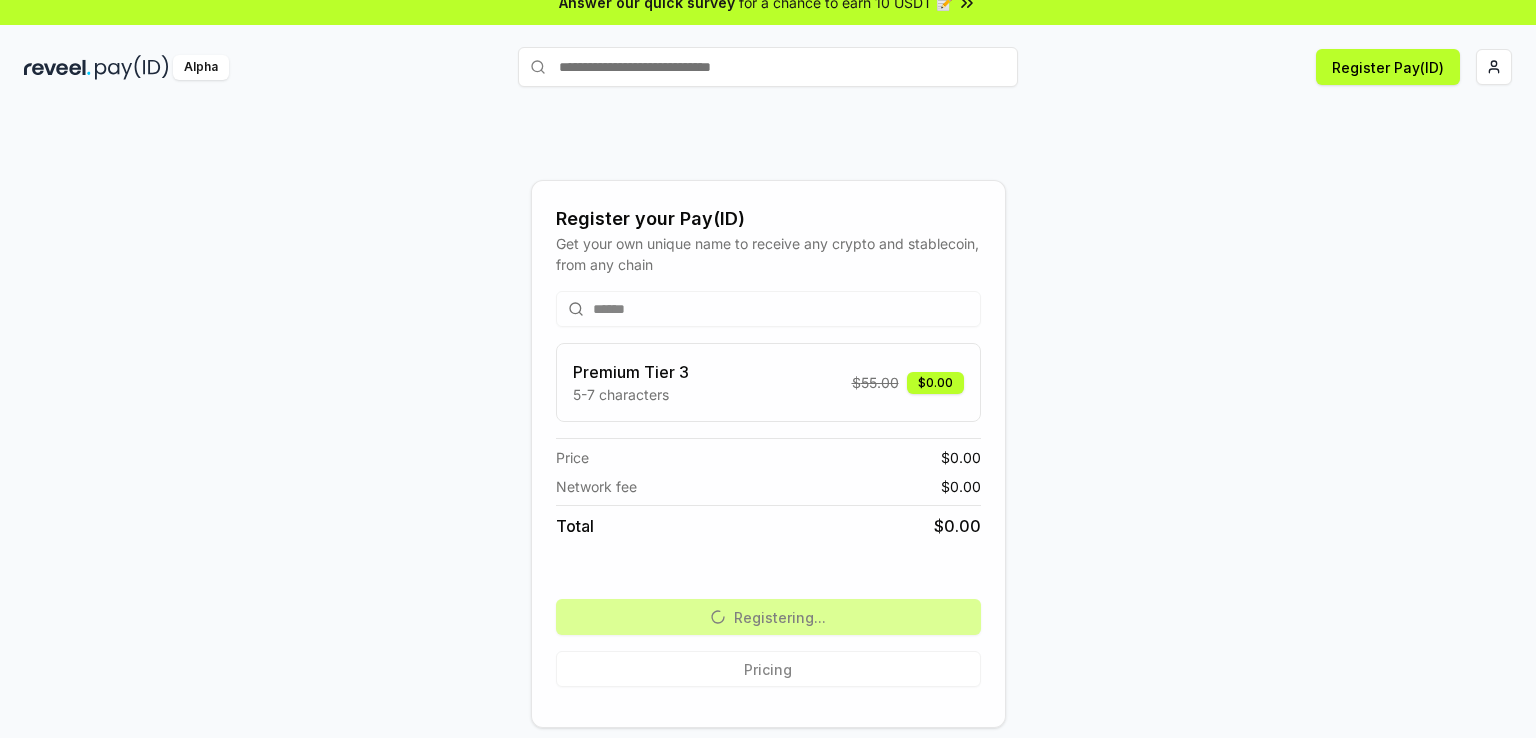 scroll, scrollTop: 0, scrollLeft: 0, axis: both 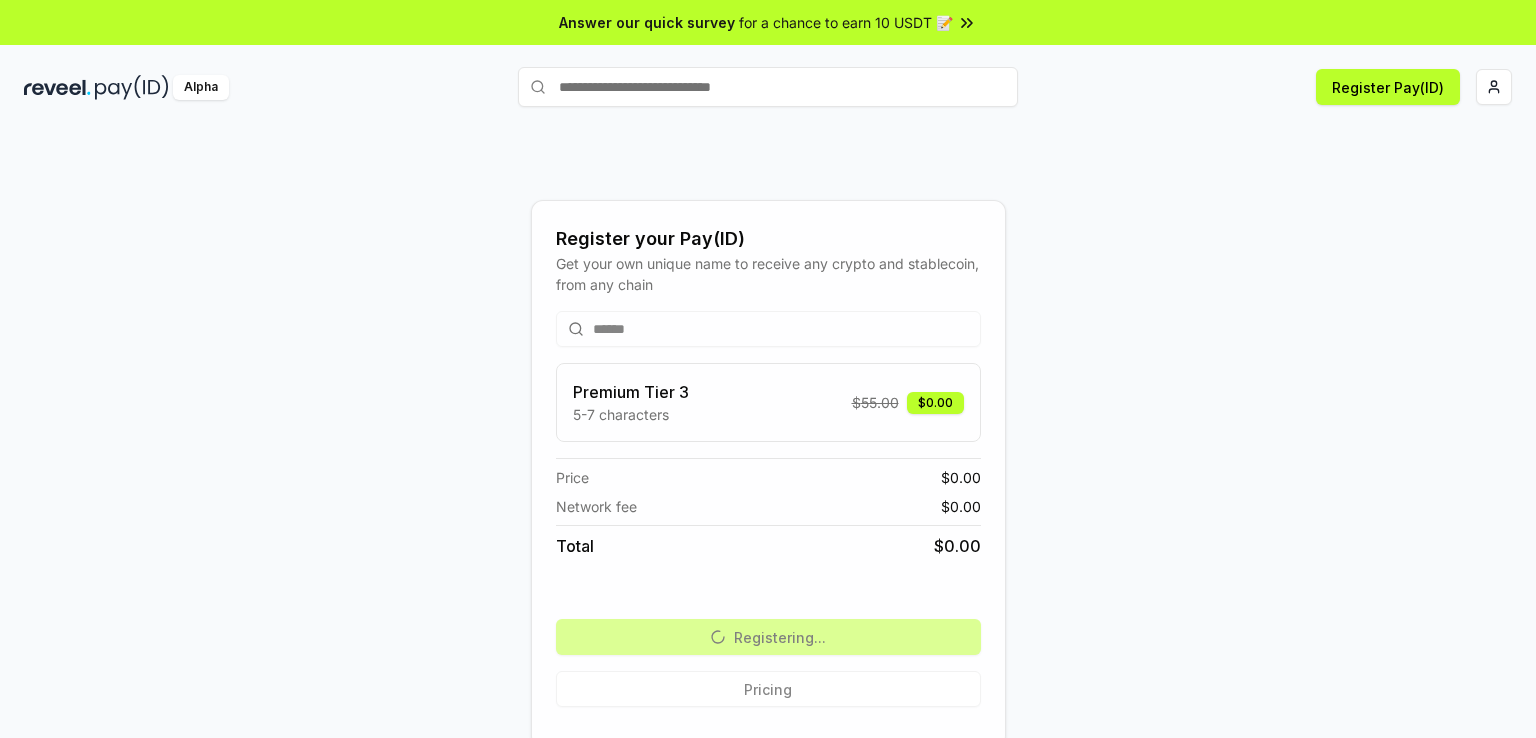 click on "Register your Pay(ID) Get your own unique name to receive any crypto and stablecoin, from any chain ****** Premium Tier 3 5-7 characters $ 55.00 $0.00 Price $ 0.00 Network fee $ 0.00 Total $ 0.00 Registering... Pricing" at bounding box center (768, 474) 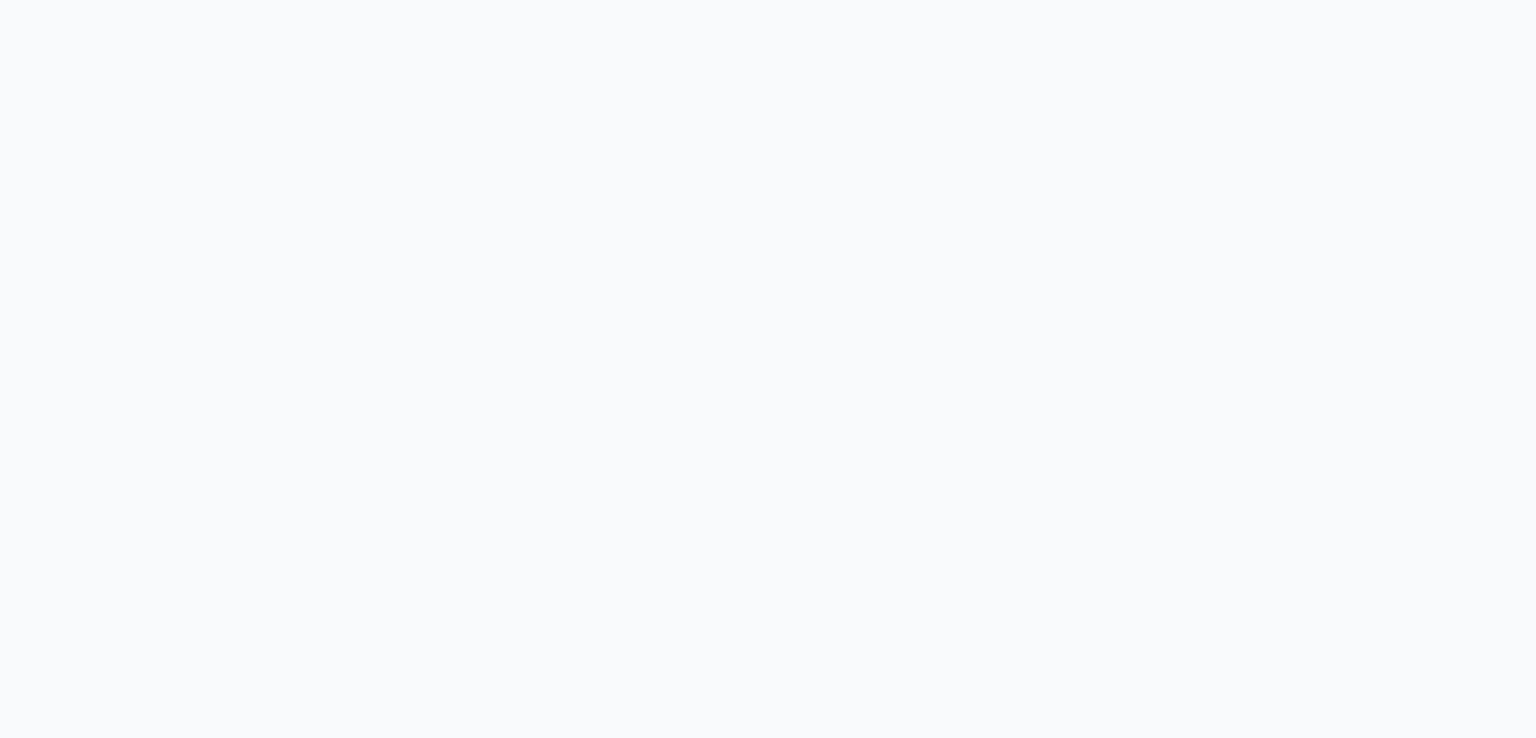 scroll, scrollTop: 0, scrollLeft: 0, axis: both 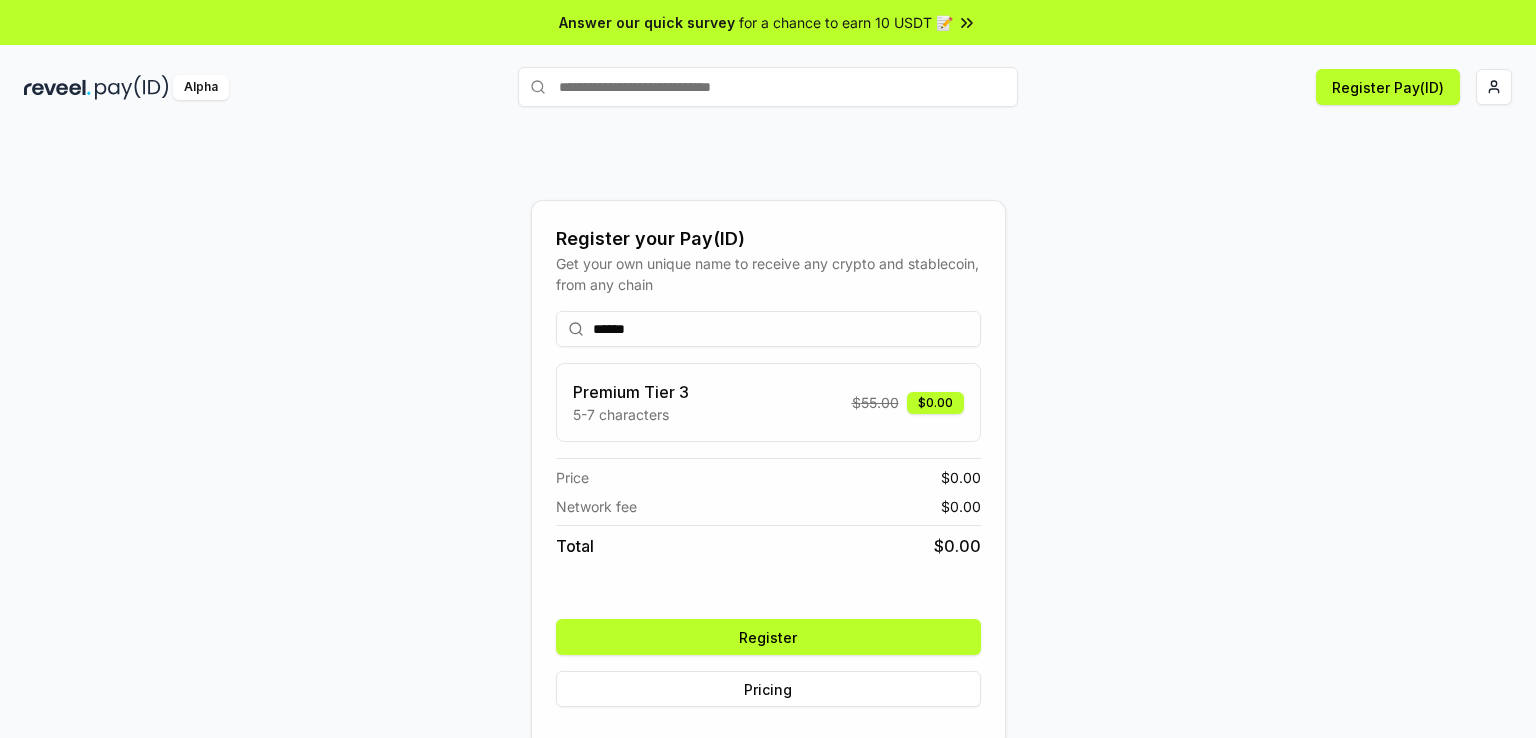 type on "******" 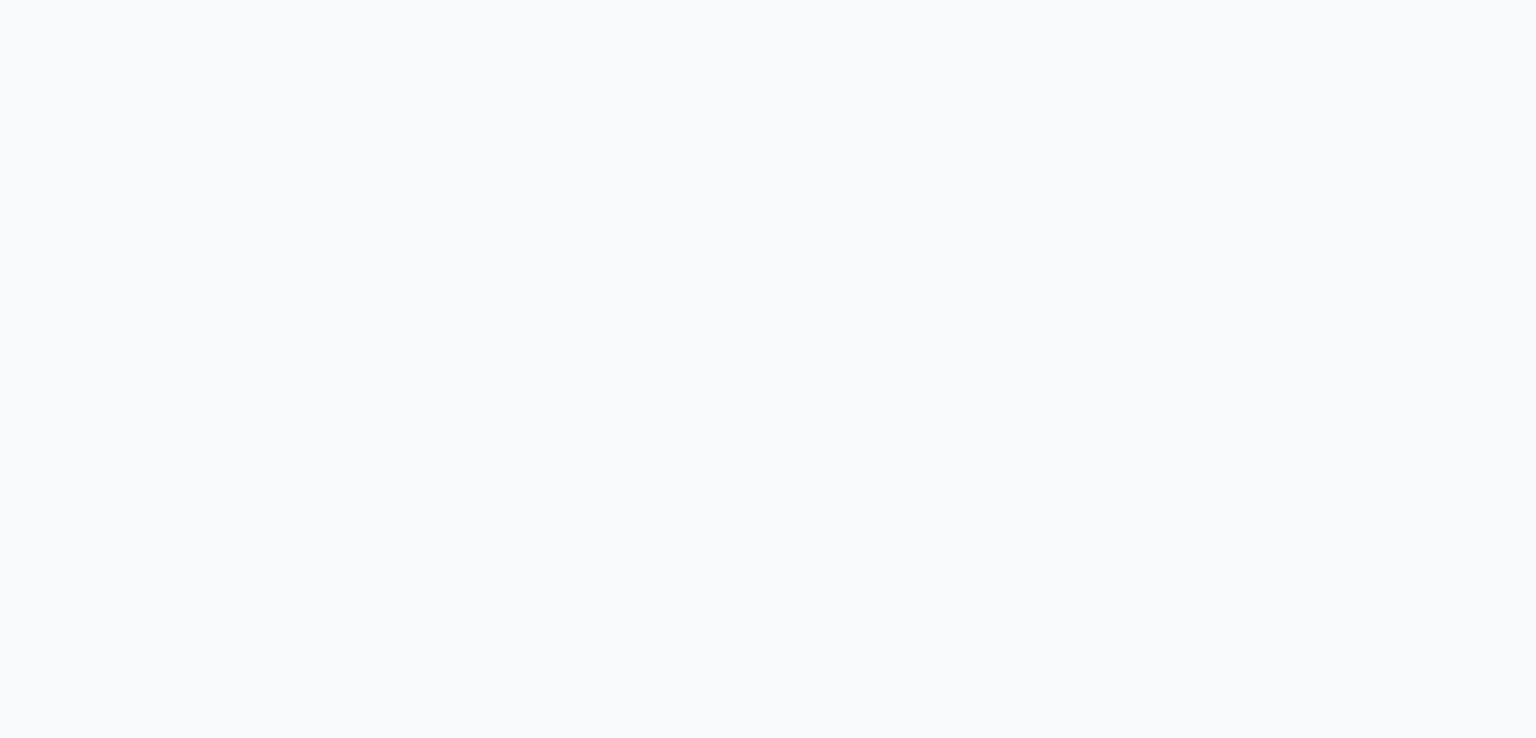 scroll, scrollTop: 0, scrollLeft: 0, axis: both 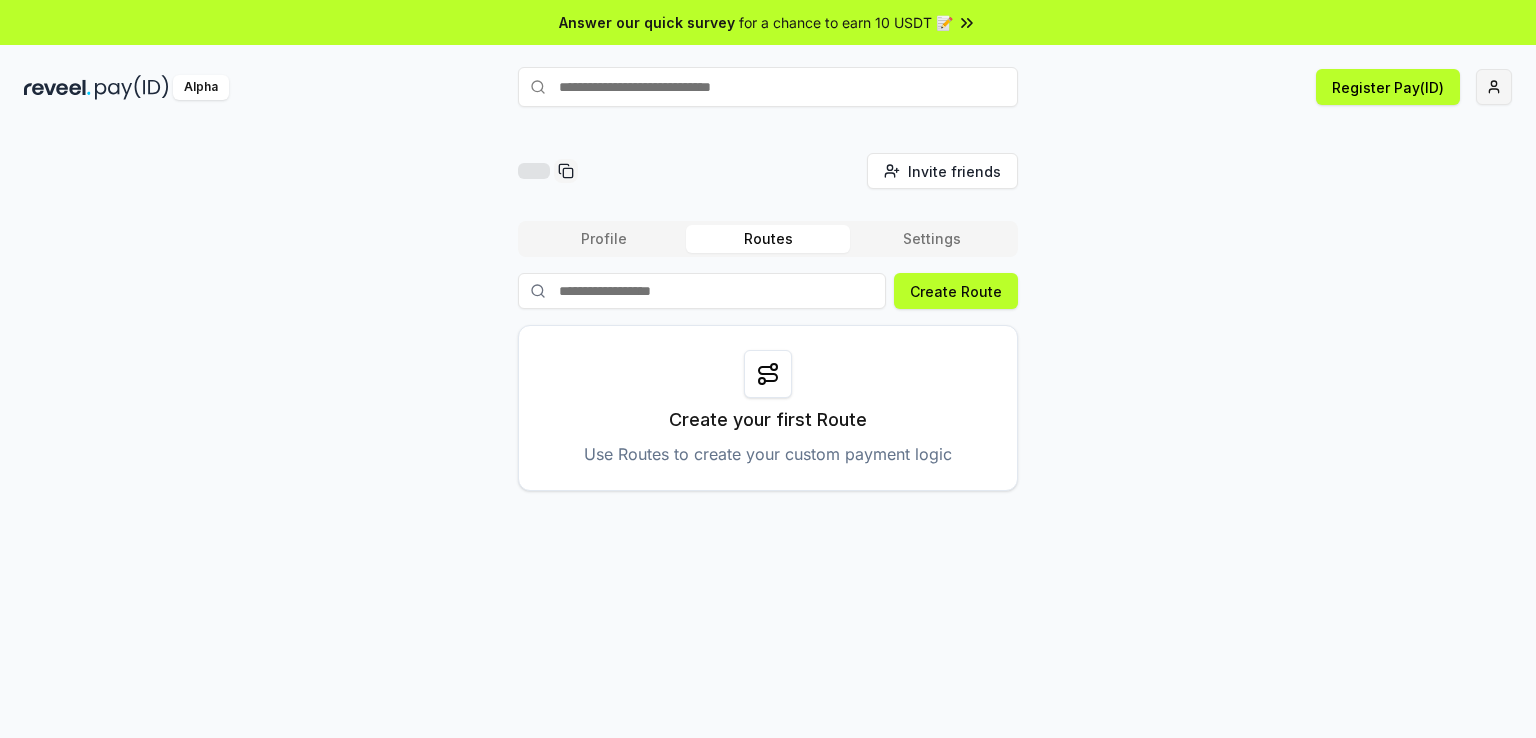 click on "Answer our quick survey for a chance to earn 10 USDT 📝 Alpha Register Pay(ID) Invite friends Invite Profile Routes Settings Create Route Create your first Route Use Routes to create your custom payment logic" at bounding box center [768, 369] 